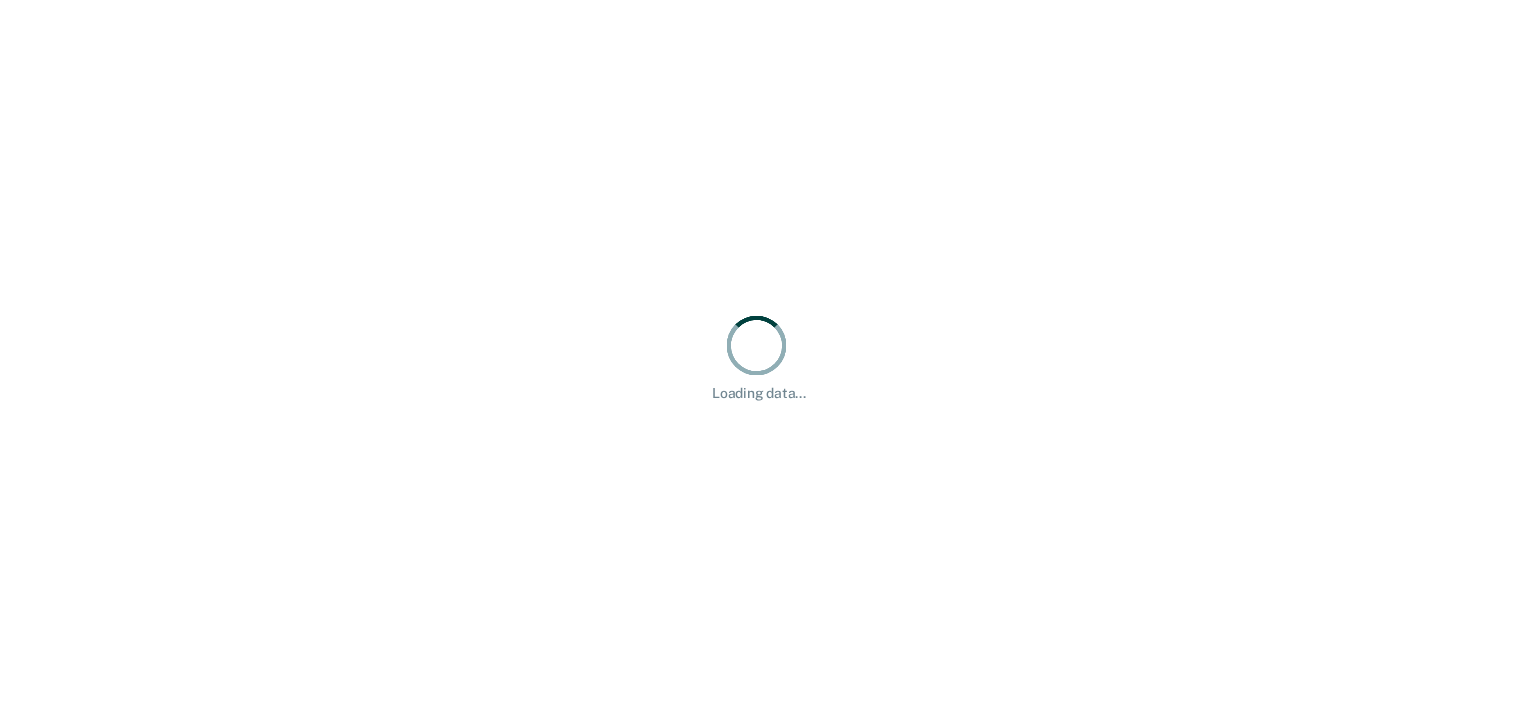 scroll, scrollTop: 0, scrollLeft: 0, axis: both 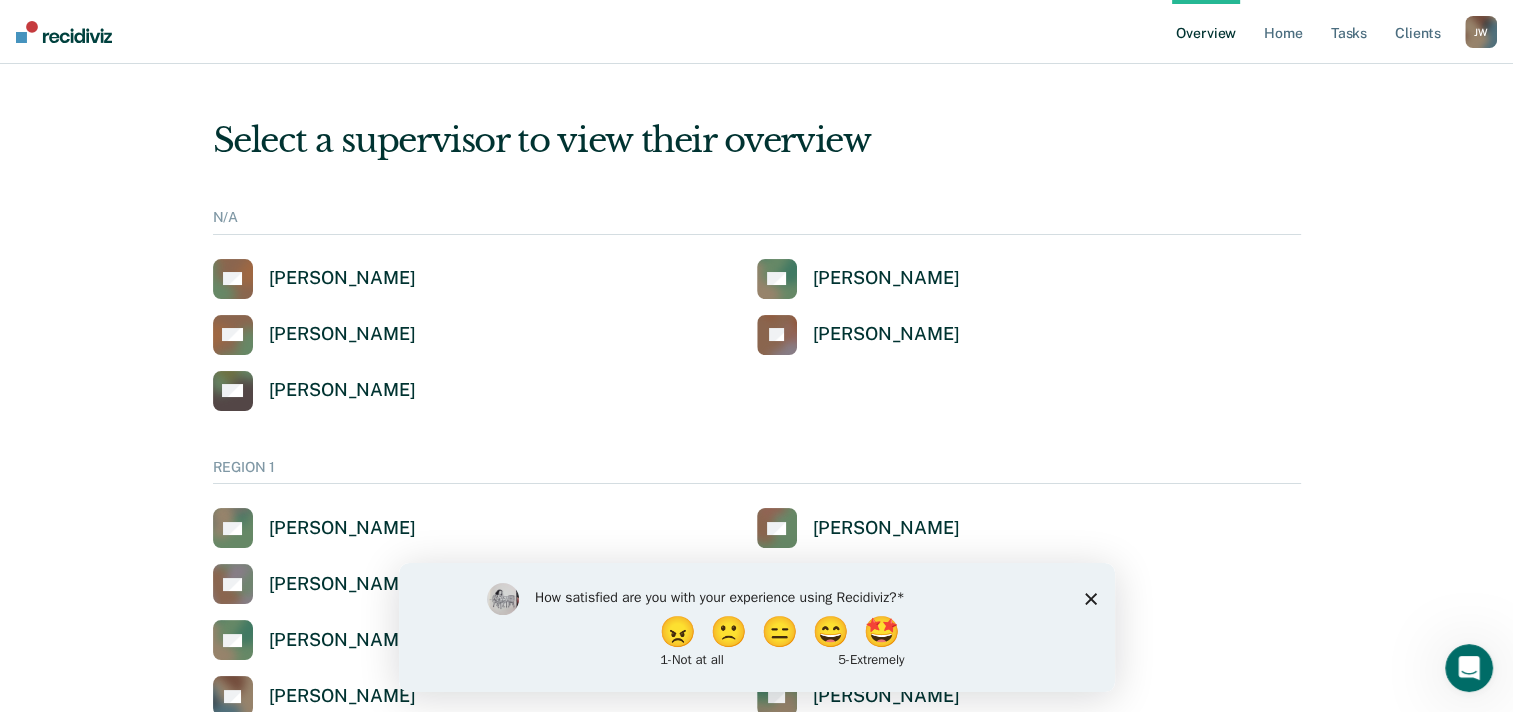 click on "[PERSON_NAME]" at bounding box center (1481, 32) 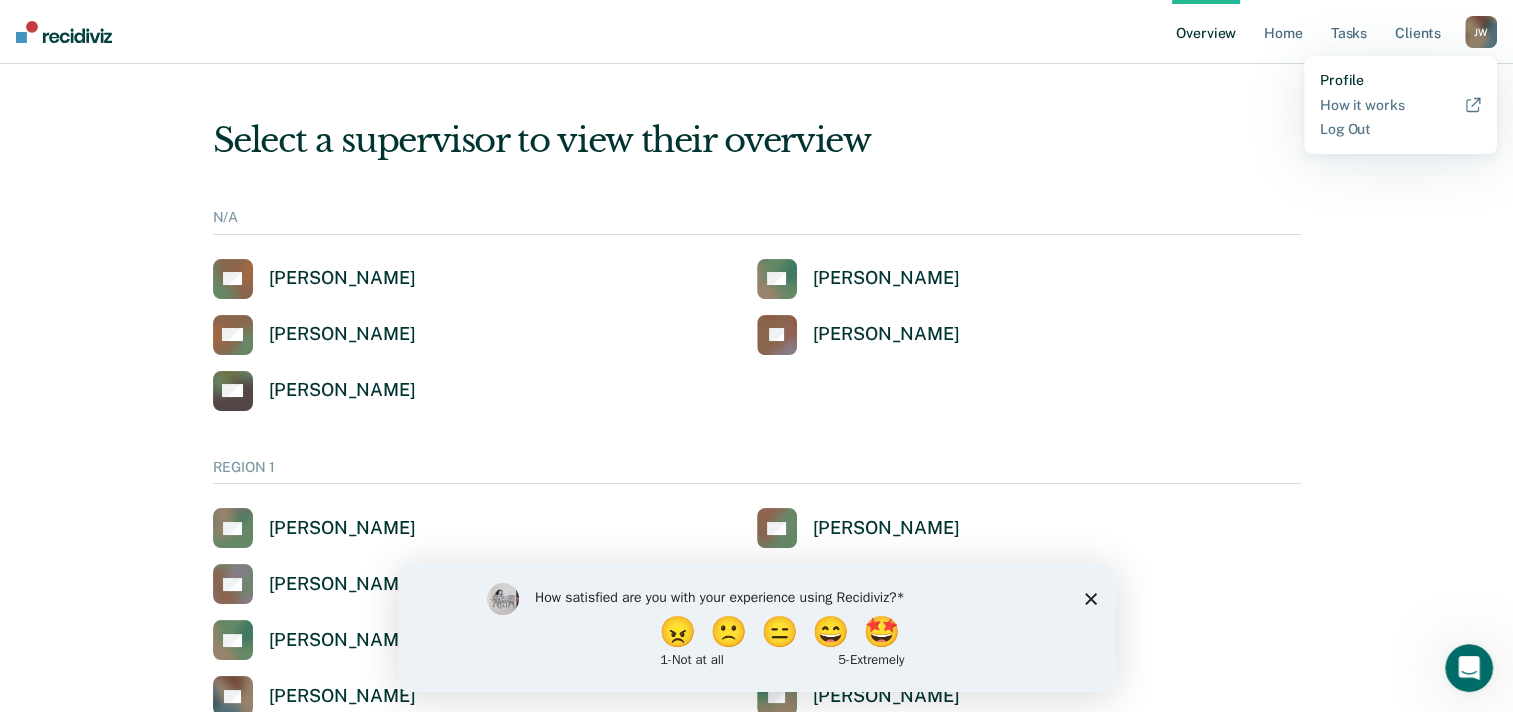 click on "Profile" at bounding box center (1400, 80) 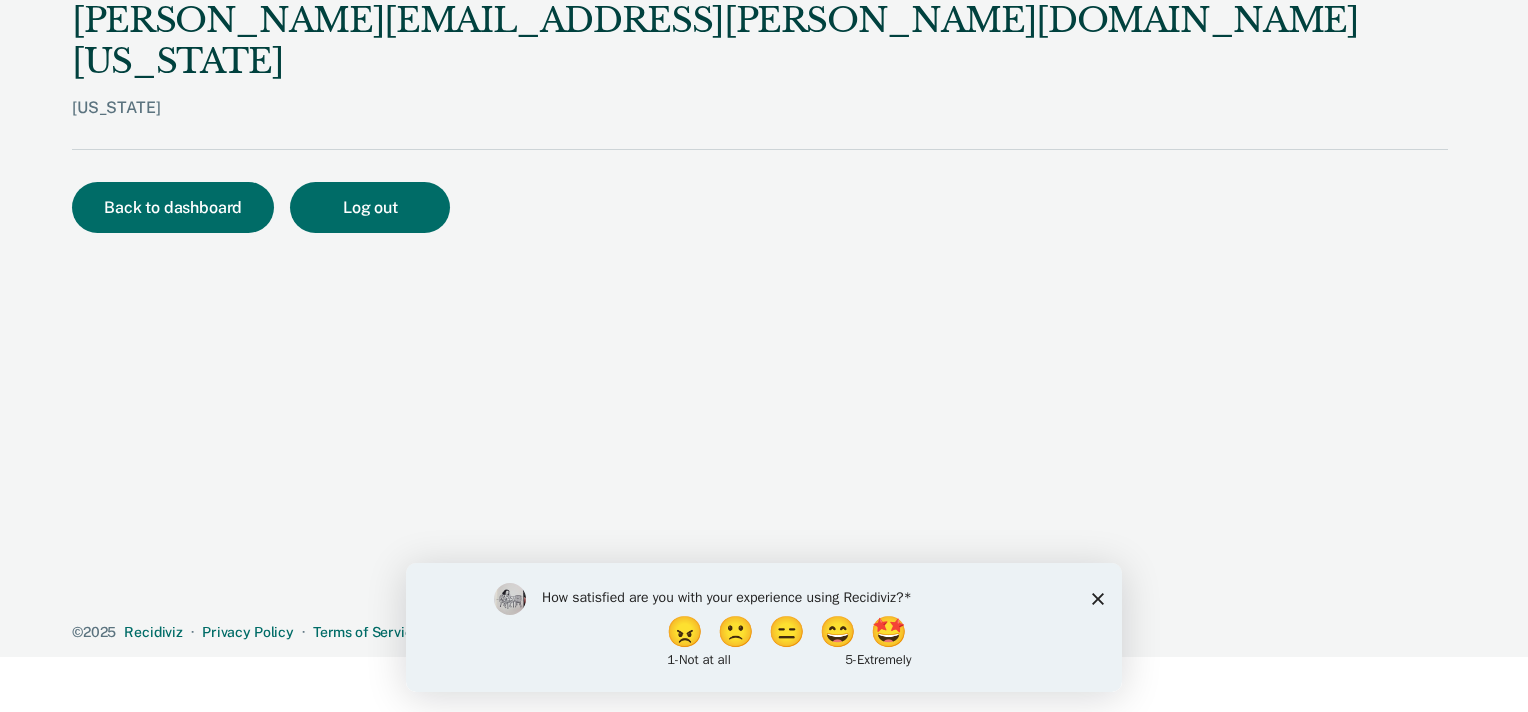 click 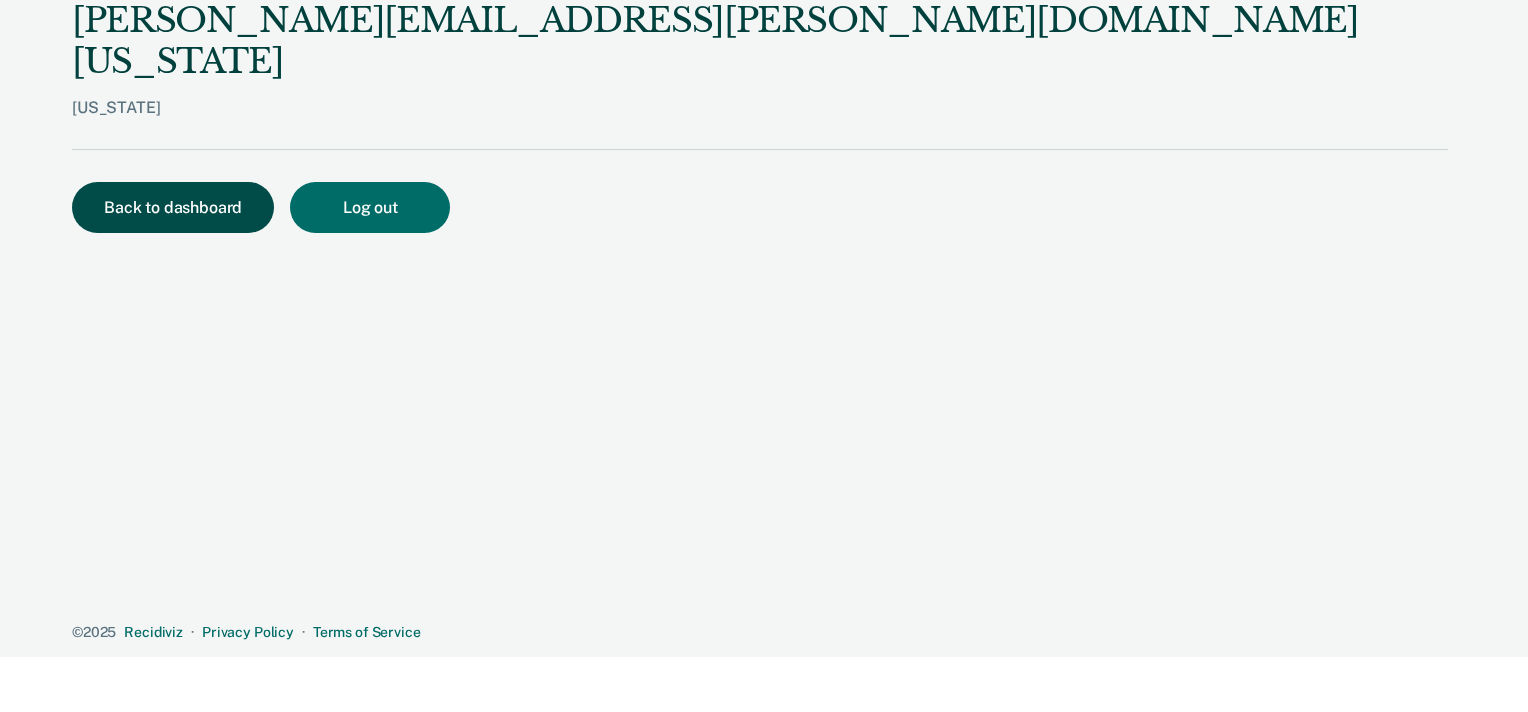 click on "Back to dashboard" at bounding box center (173, 207) 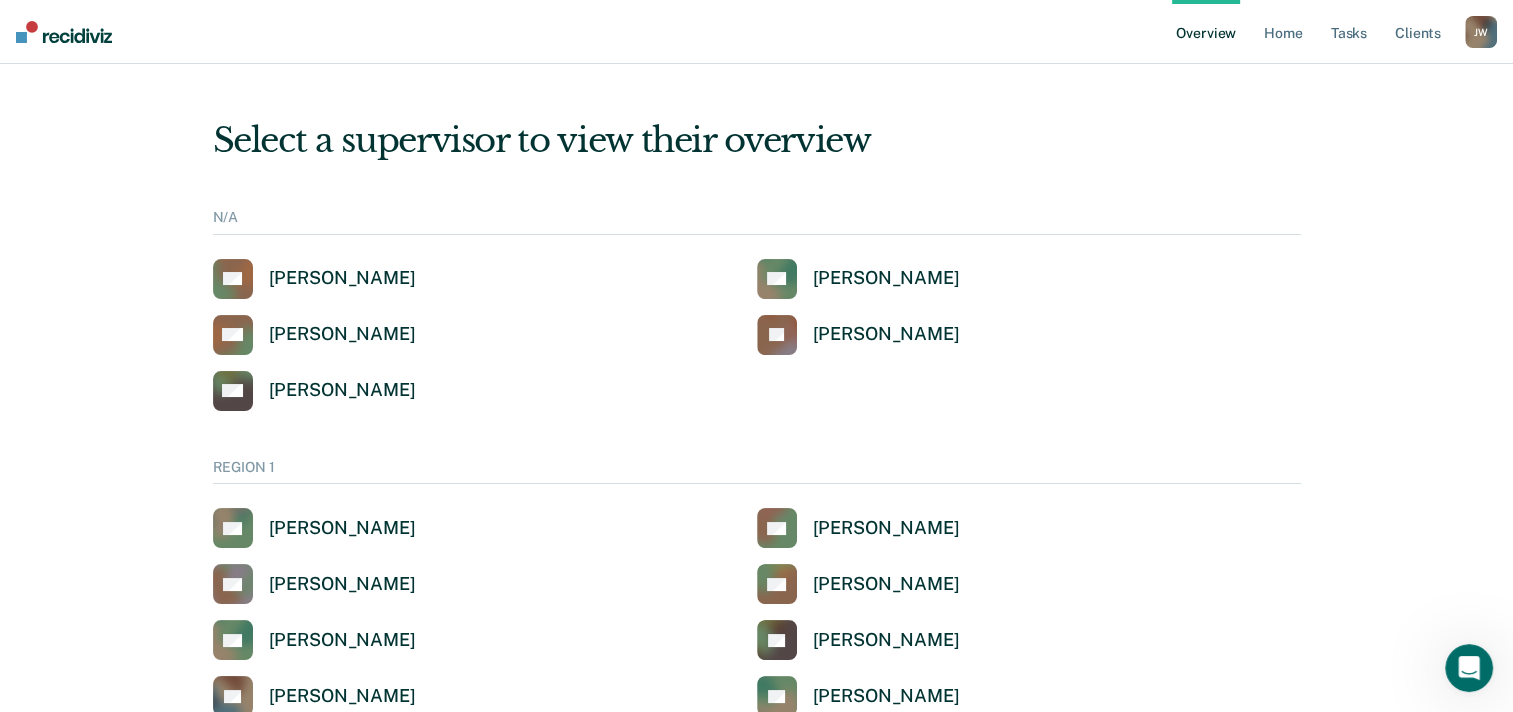 scroll, scrollTop: 0, scrollLeft: 0, axis: both 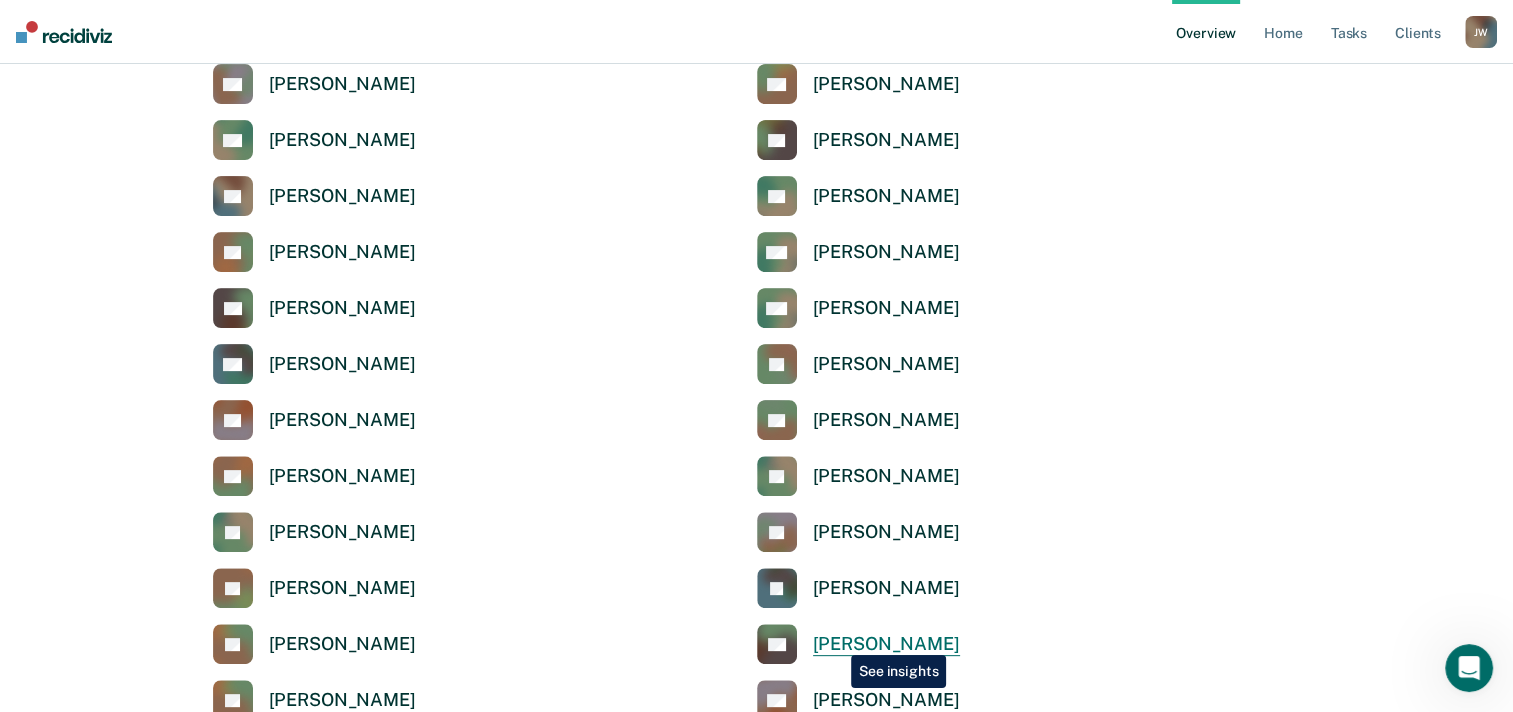 click on "[PERSON_NAME]" at bounding box center (886, 644) 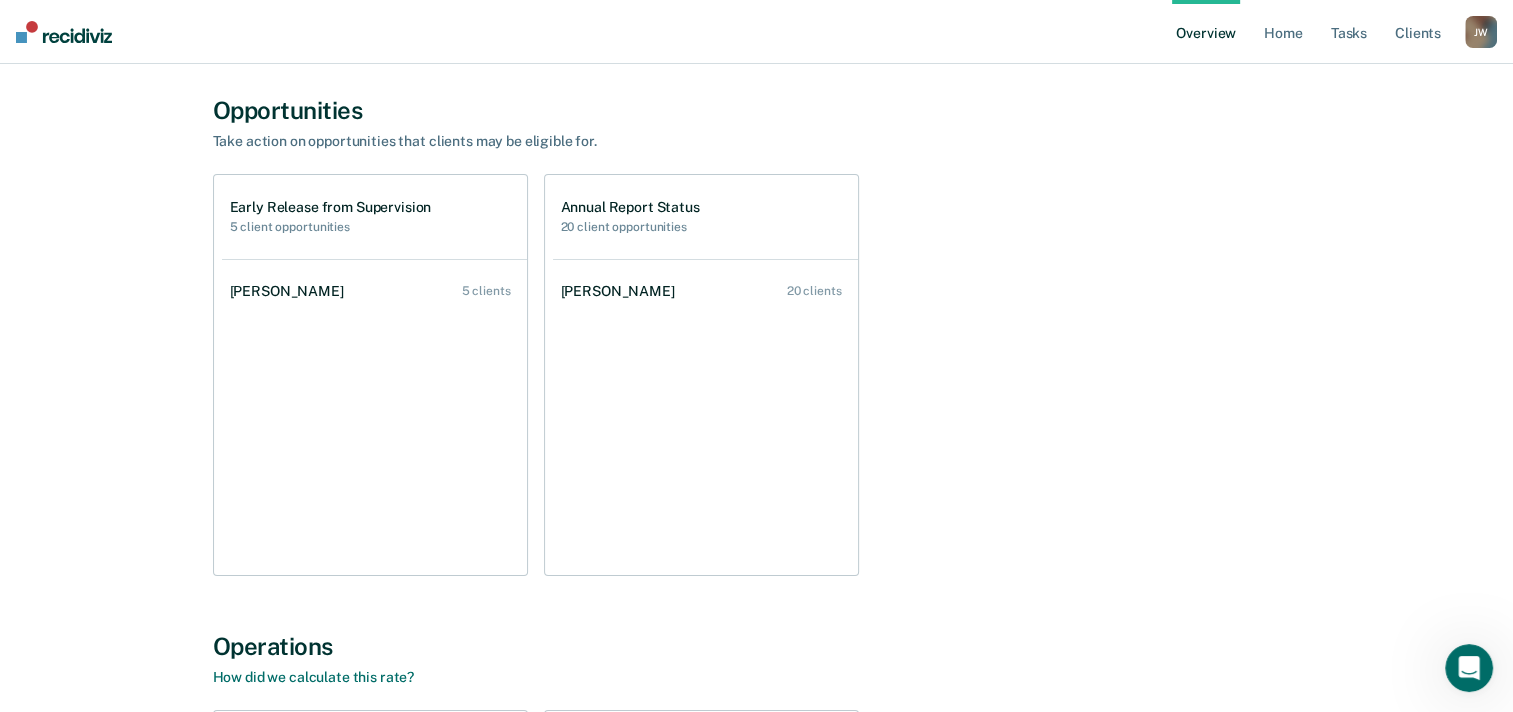 scroll, scrollTop: 0, scrollLeft: 0, axis: both 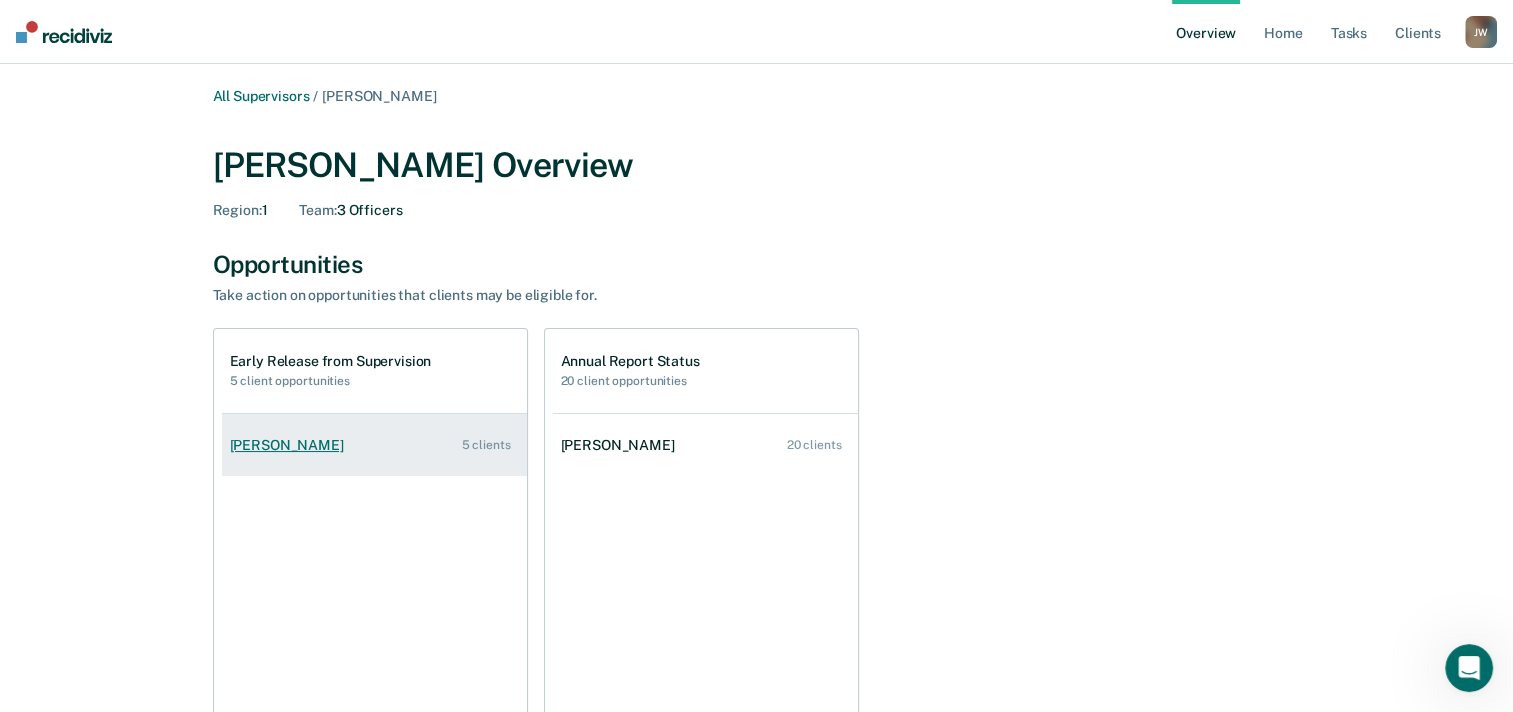 click on "5 clients" at bounding box center (486, 445) 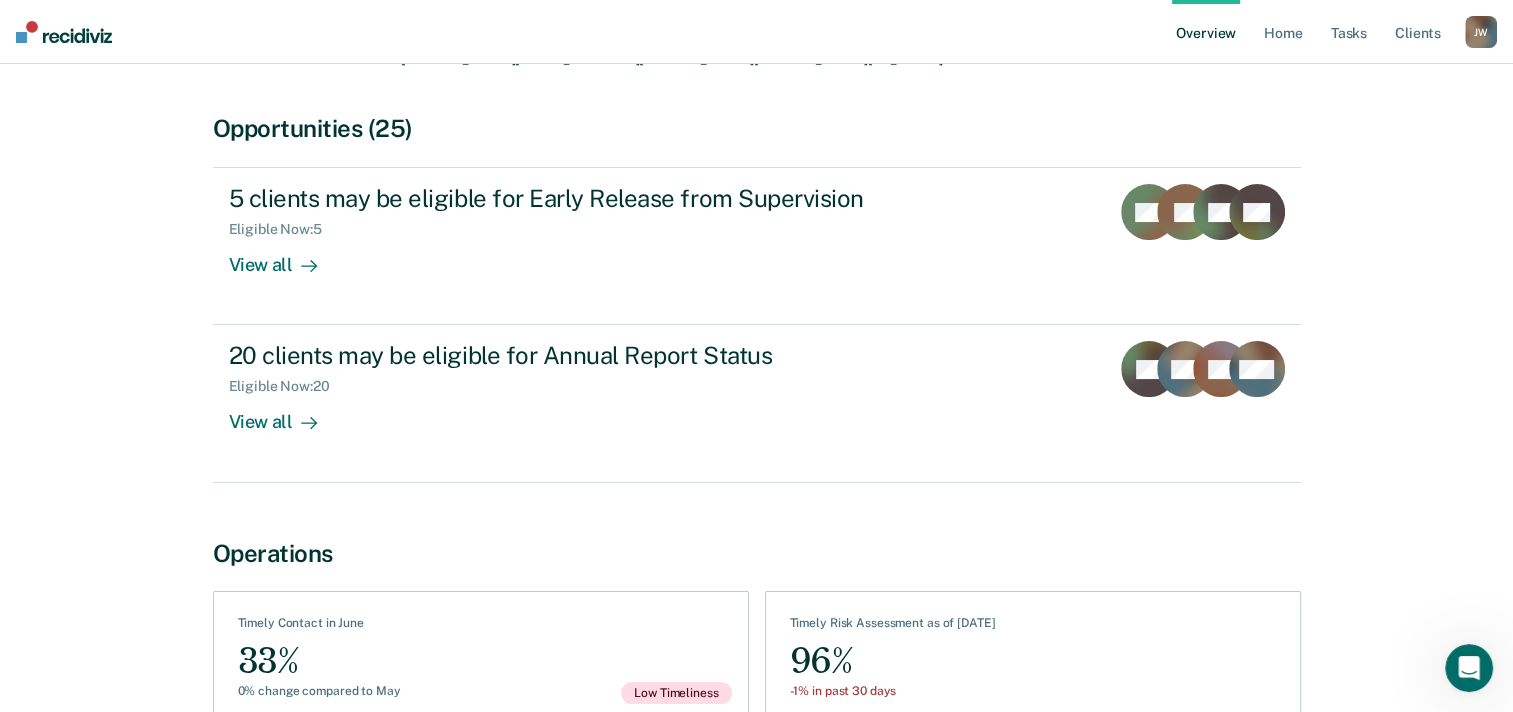scroll, scrollTop: 0, scrollLeft: 0, axis: both 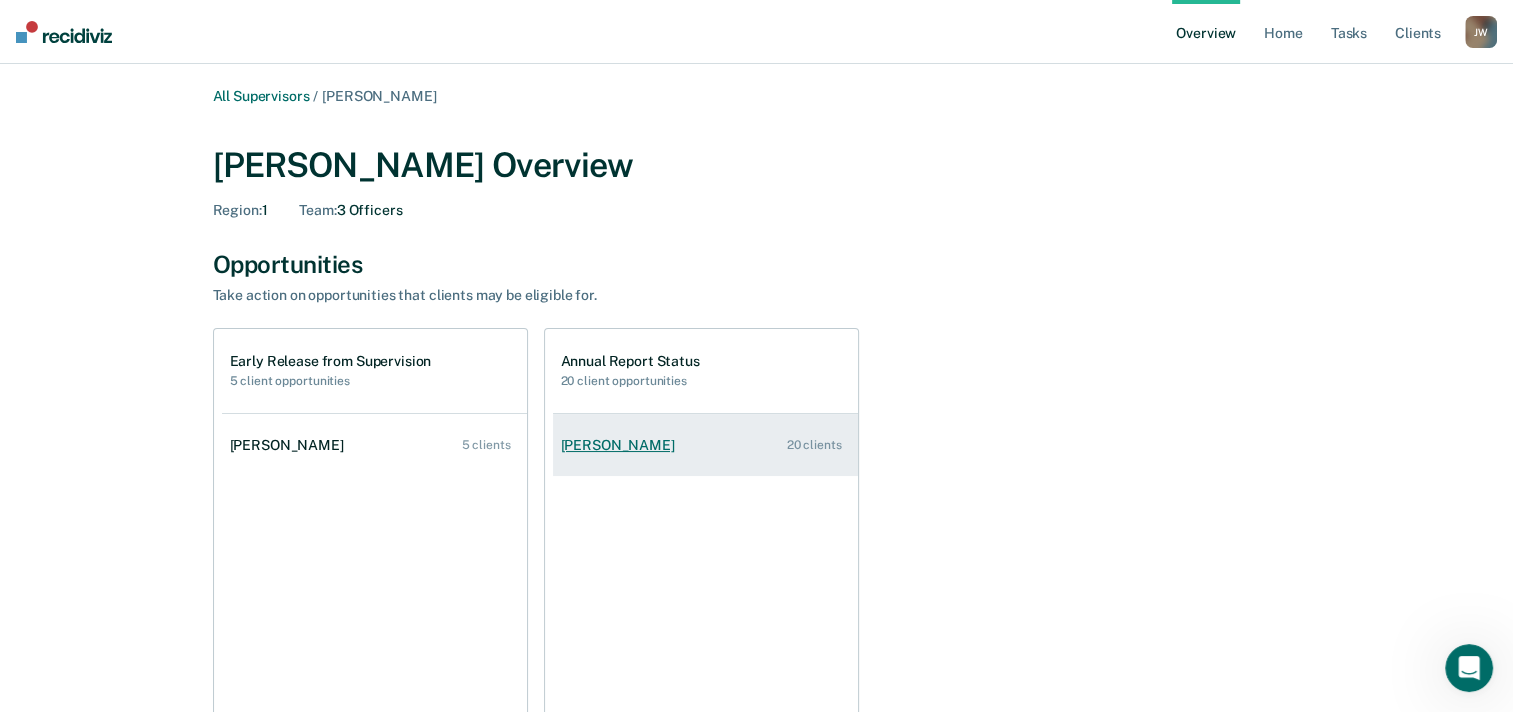 click on "[PERSON_NAME]" at bounding box center [622, 445] 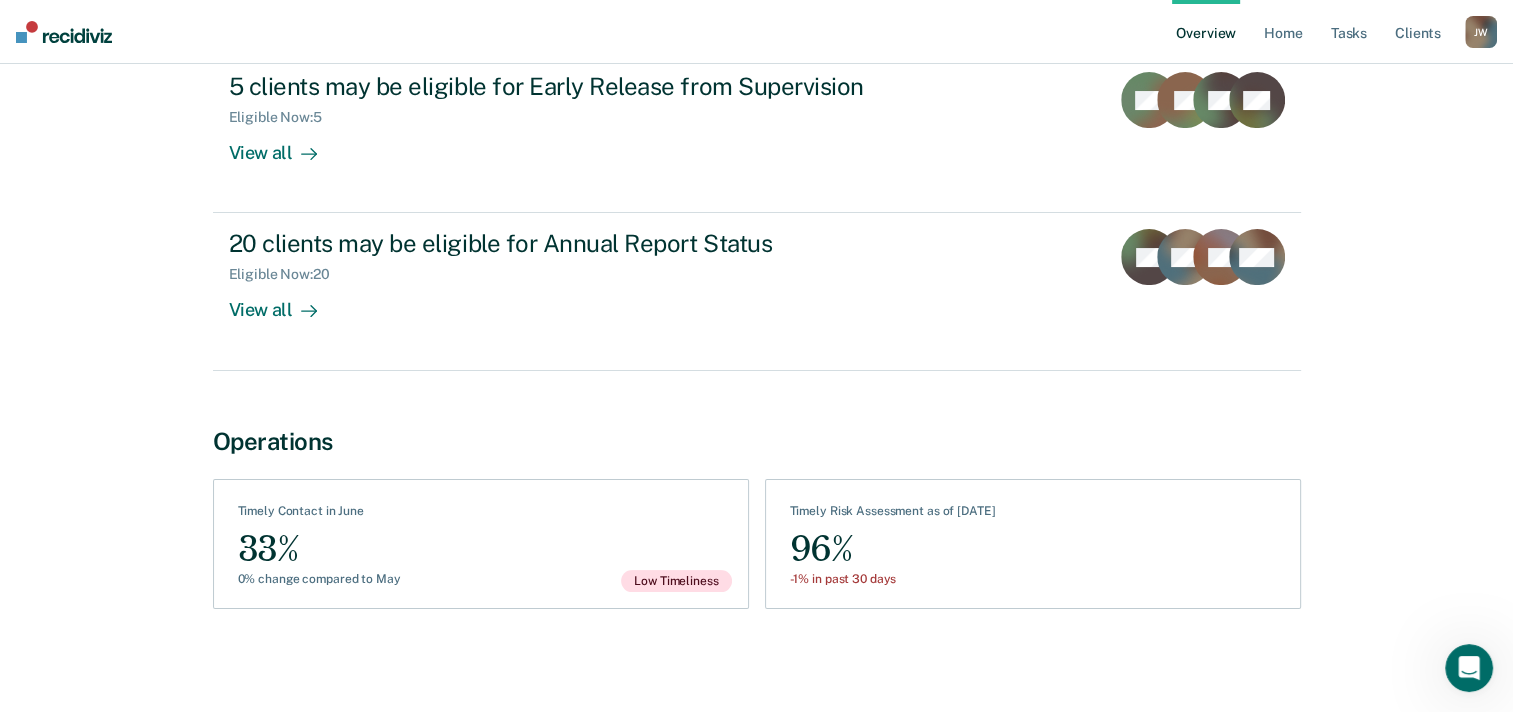 scroll, scrollTop: 264, scrollLeft: 0, axis: vertical 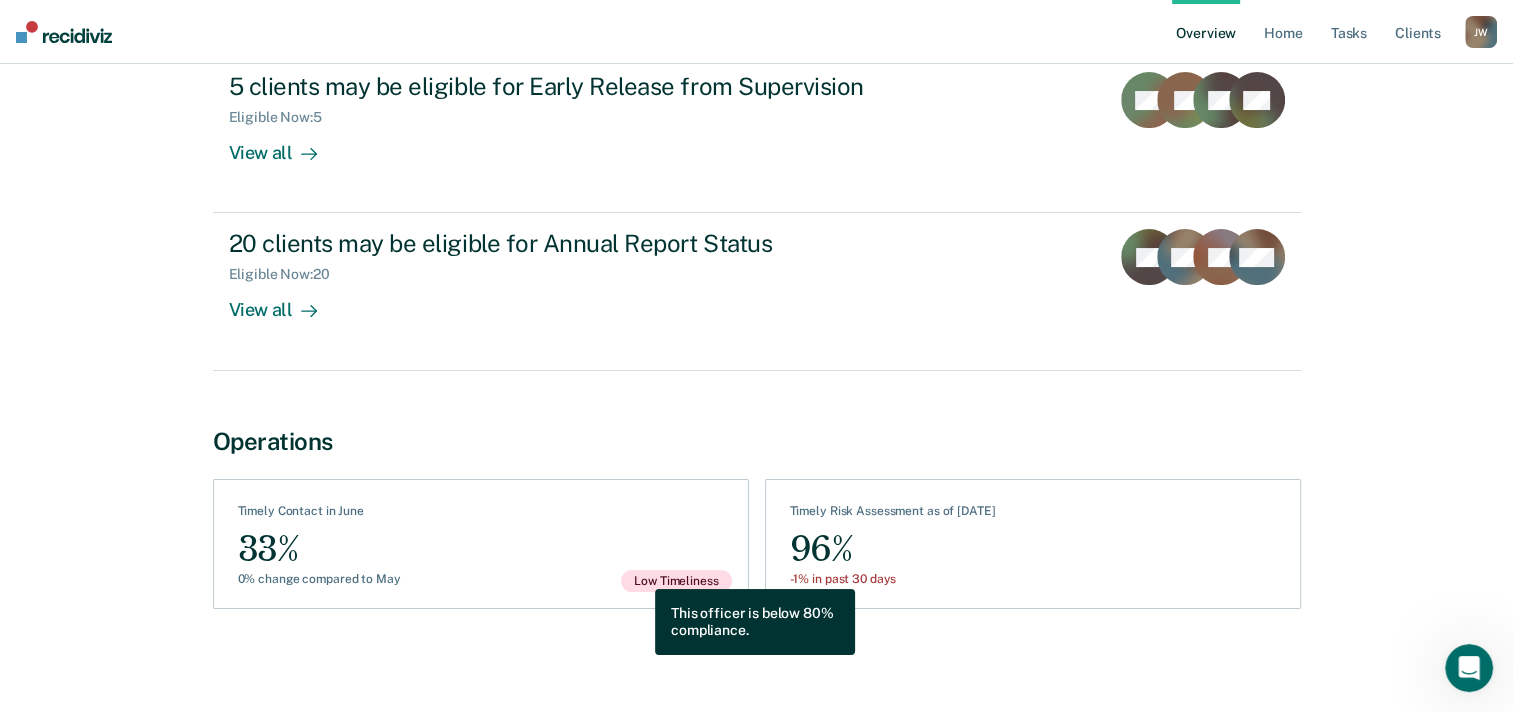 click on "Low Timeliness" at bounding box center [676, 581] 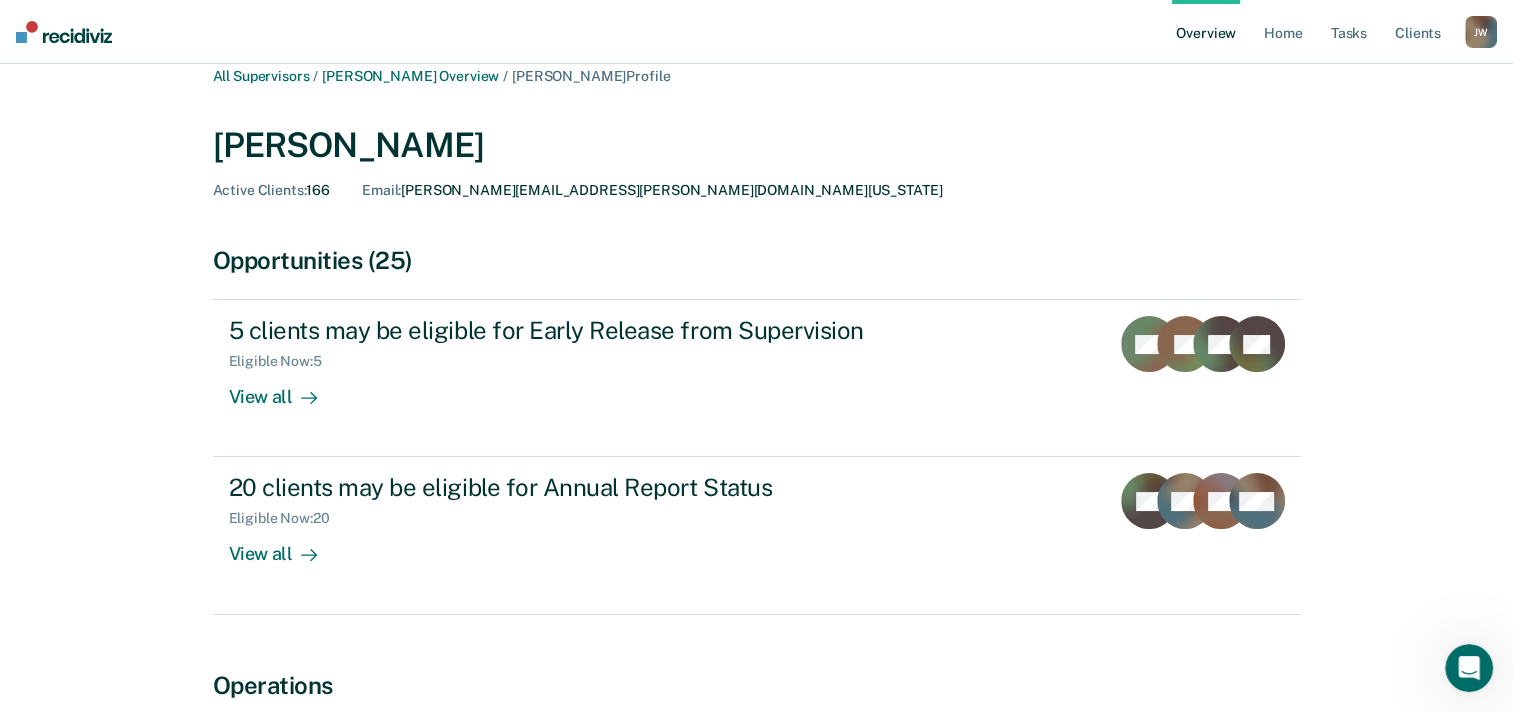 scroll, scrollTop: 0, scrollLeft: 0, axis: both 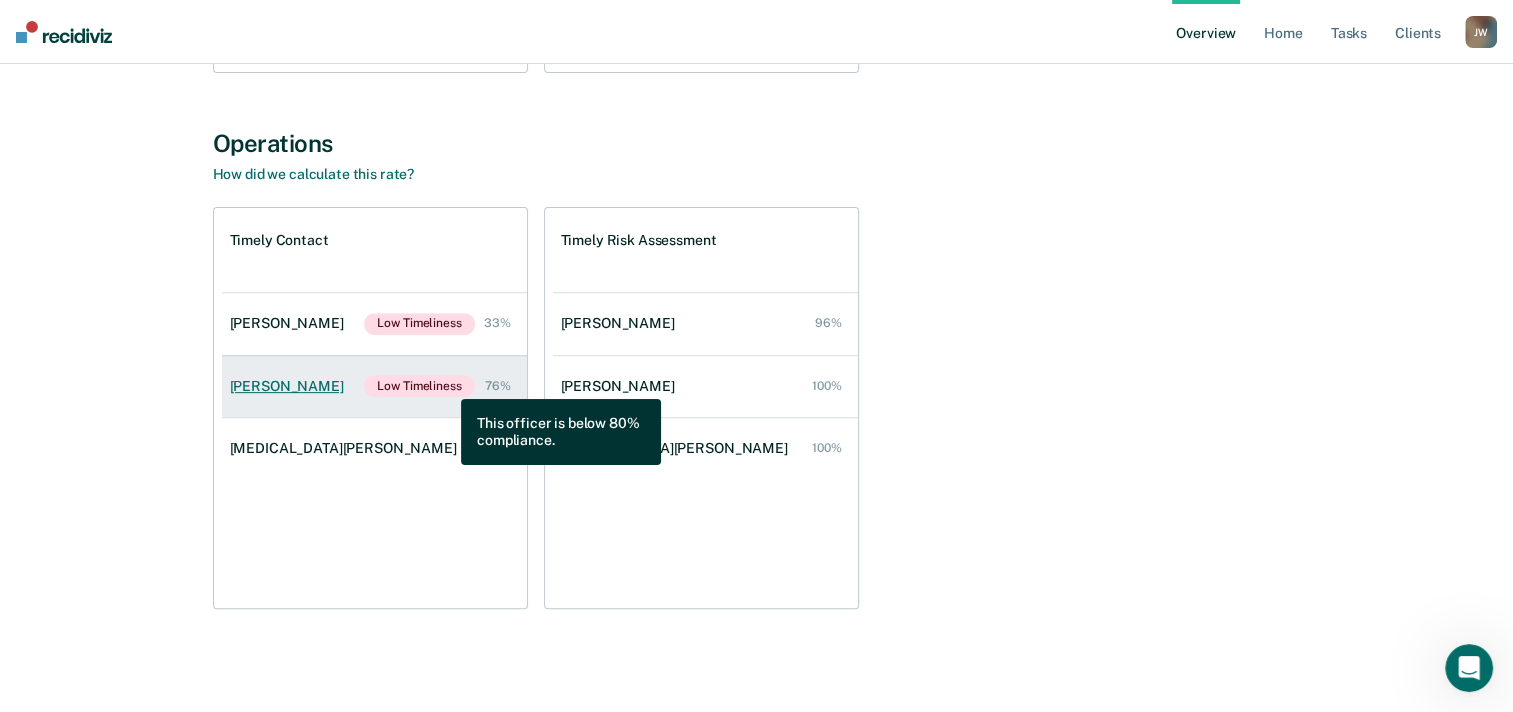 click on "Low Timeliness" at bounding box center [419, 386] 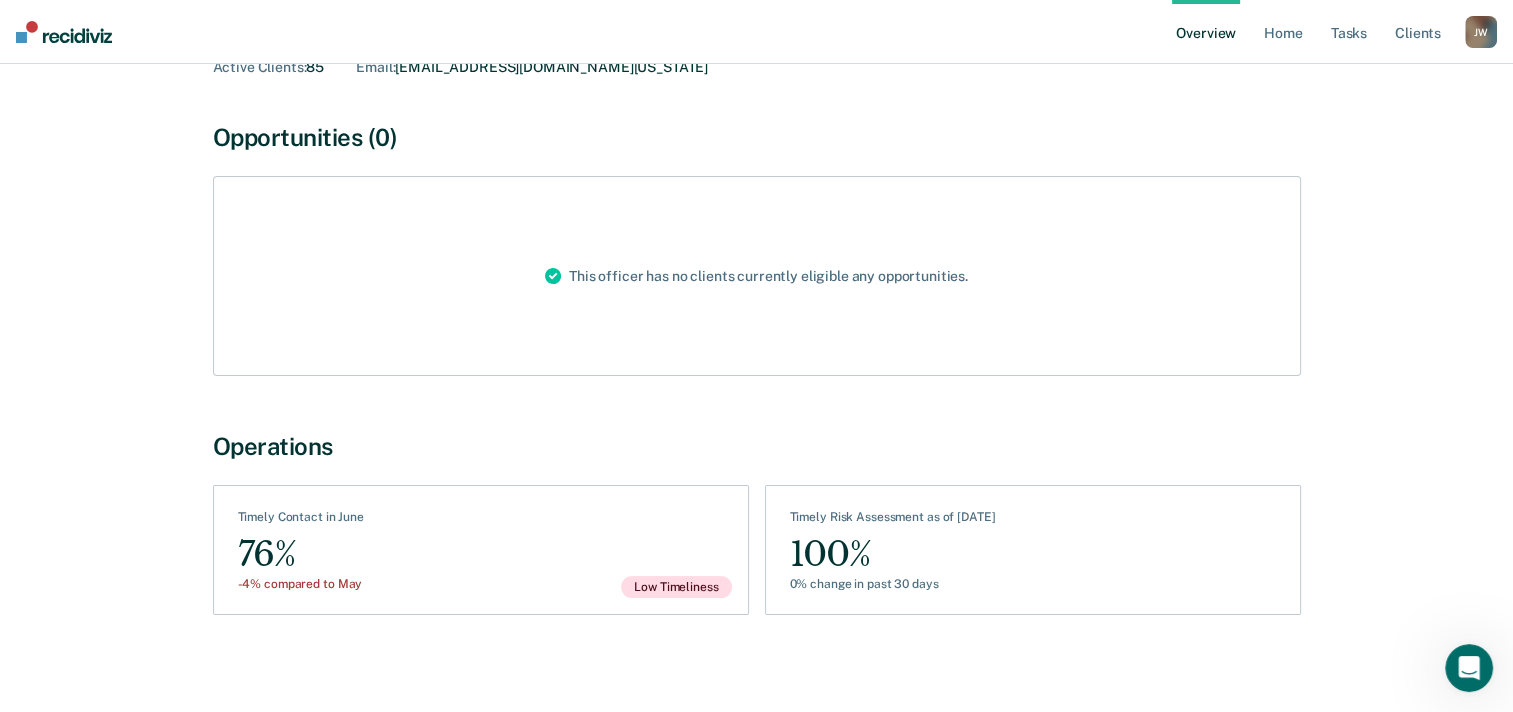 scroll, scrollTop: 150, scrollLeft: 0, axis: vertical 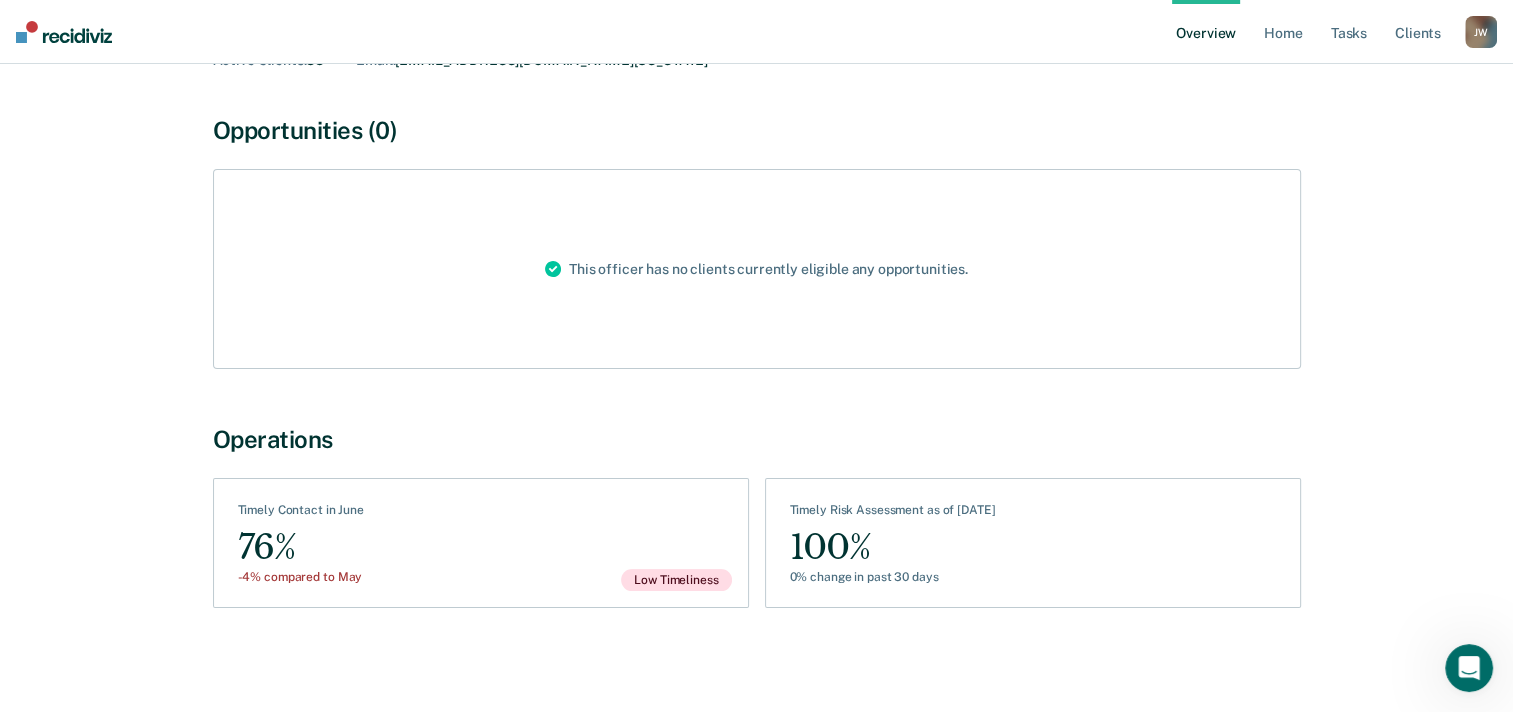 click on "-4% compared to May" at bounding box center (301, 577) 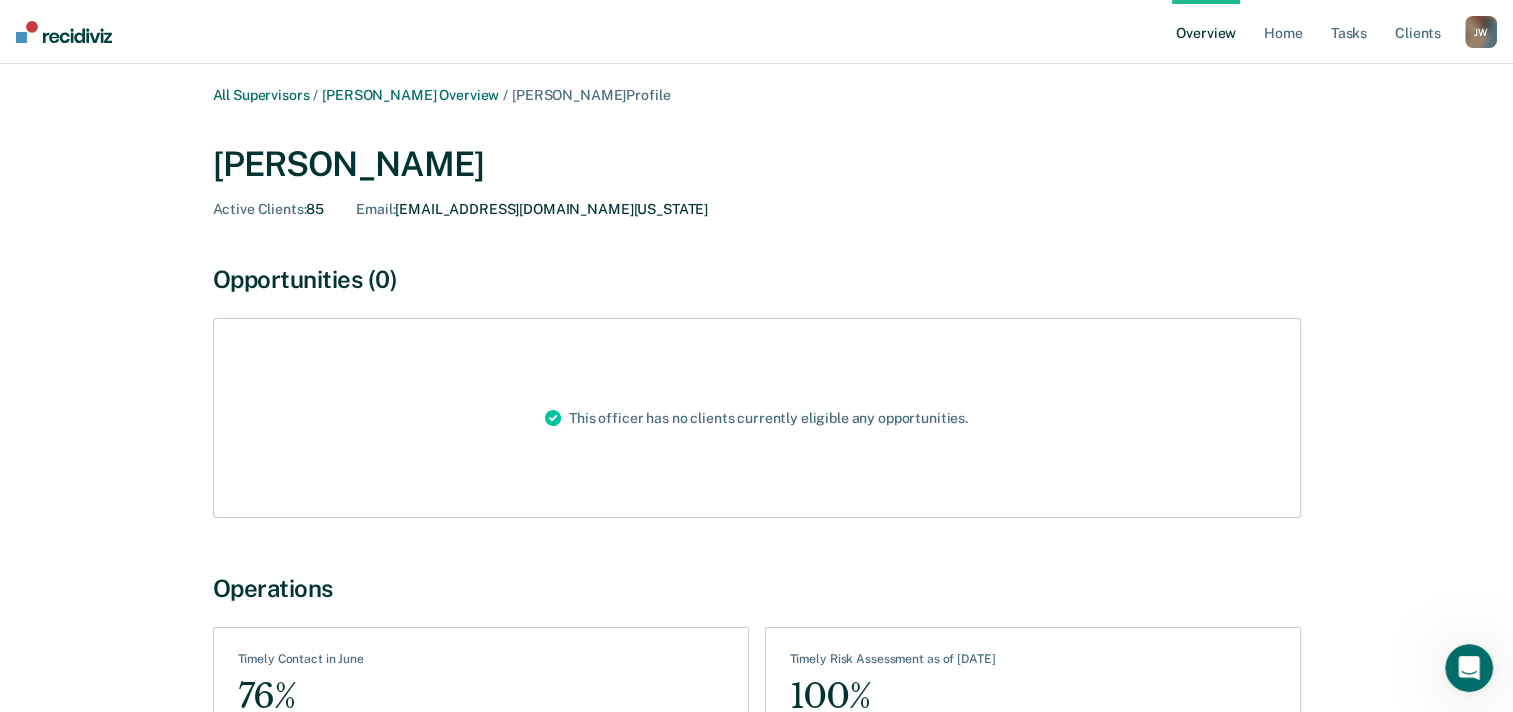 scroll, scrollTop: 0, scrollLeft: 0, axis: both 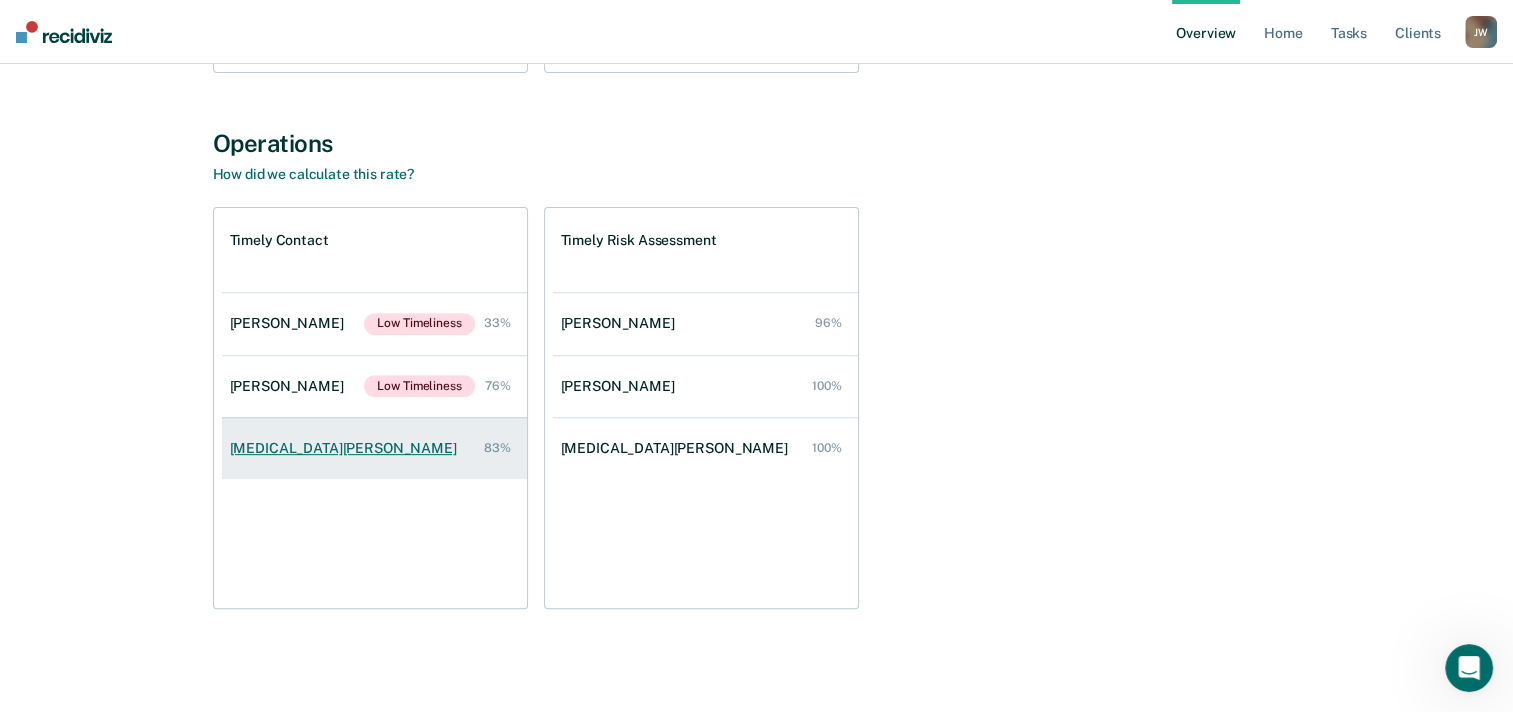 click on "[MEDICAL_DATA][PERSON_NAME]" at bounding box center [347, 448] 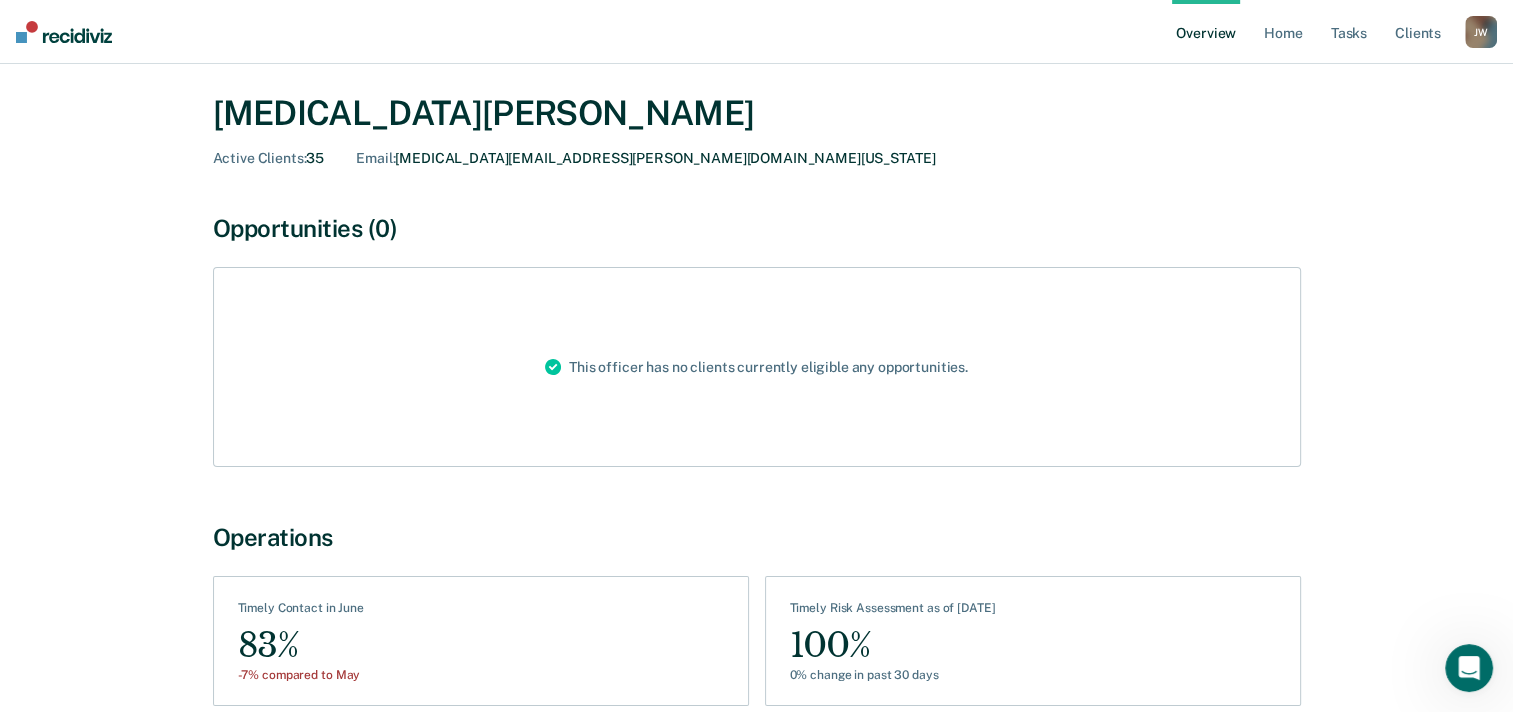 scroll, scrollTop: 150, scrollLeft: 0, axis: vertical 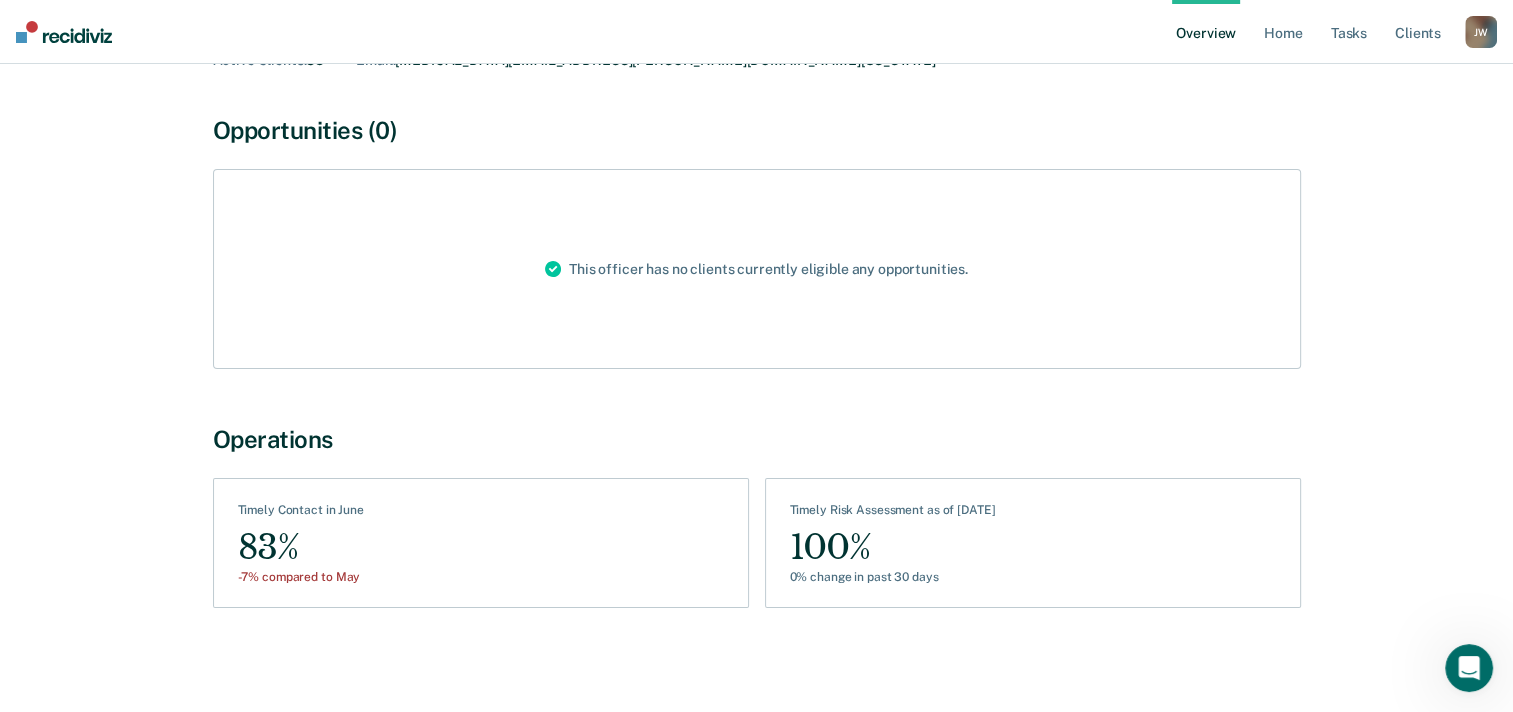 click on "-7% compared to May" at bounding box center [301, 577] 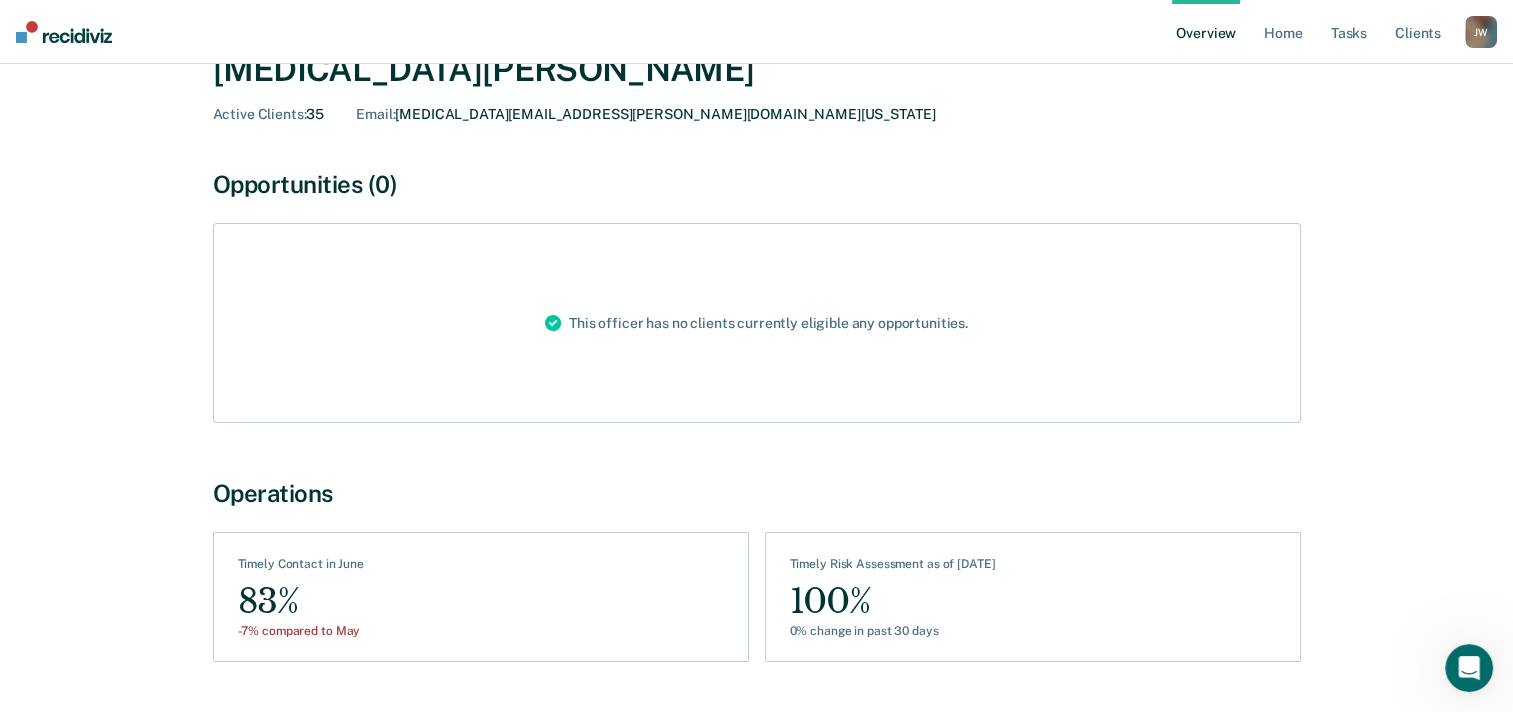 scroll, scrollTop: 50, scrollLeft: 0, axis: vertical 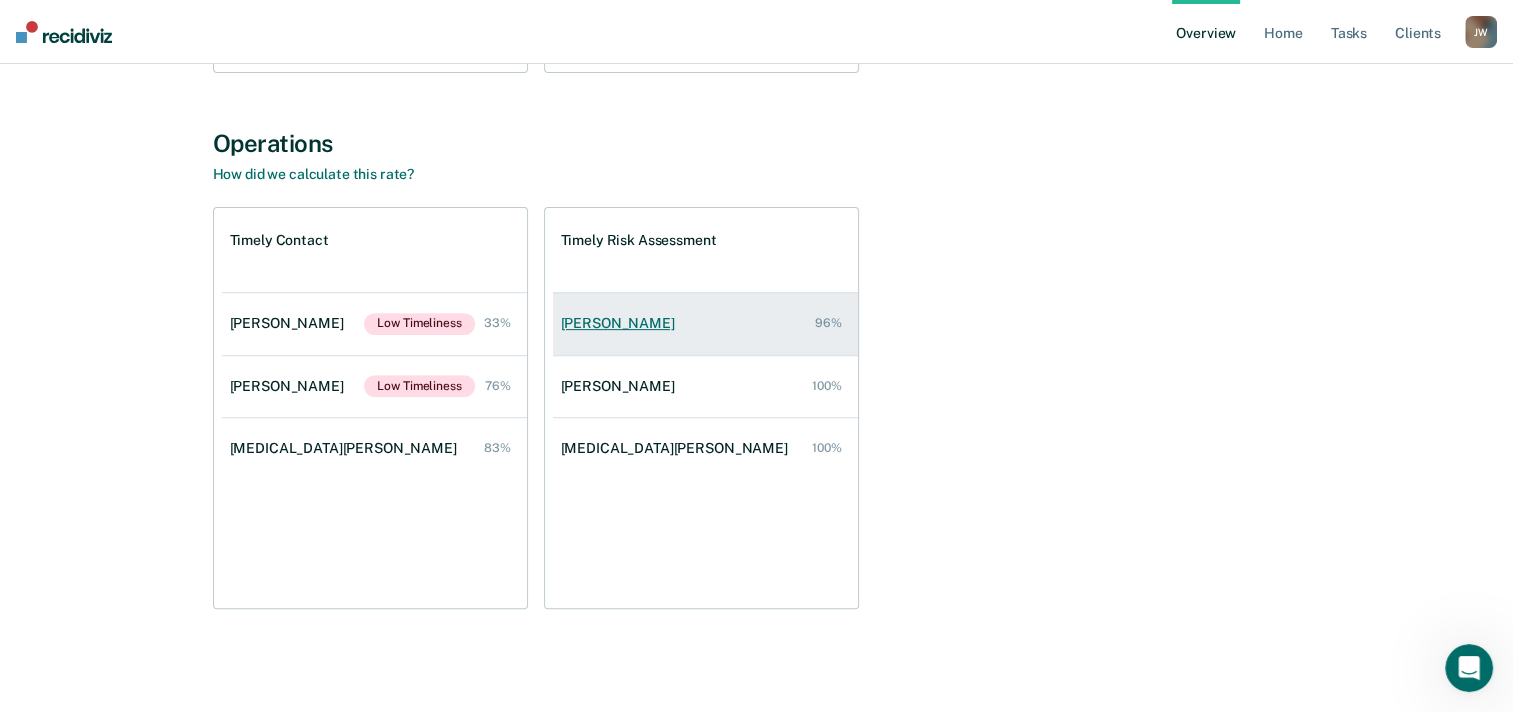 click on "[PERSON_NAME]" at bounding box center [622, 323] 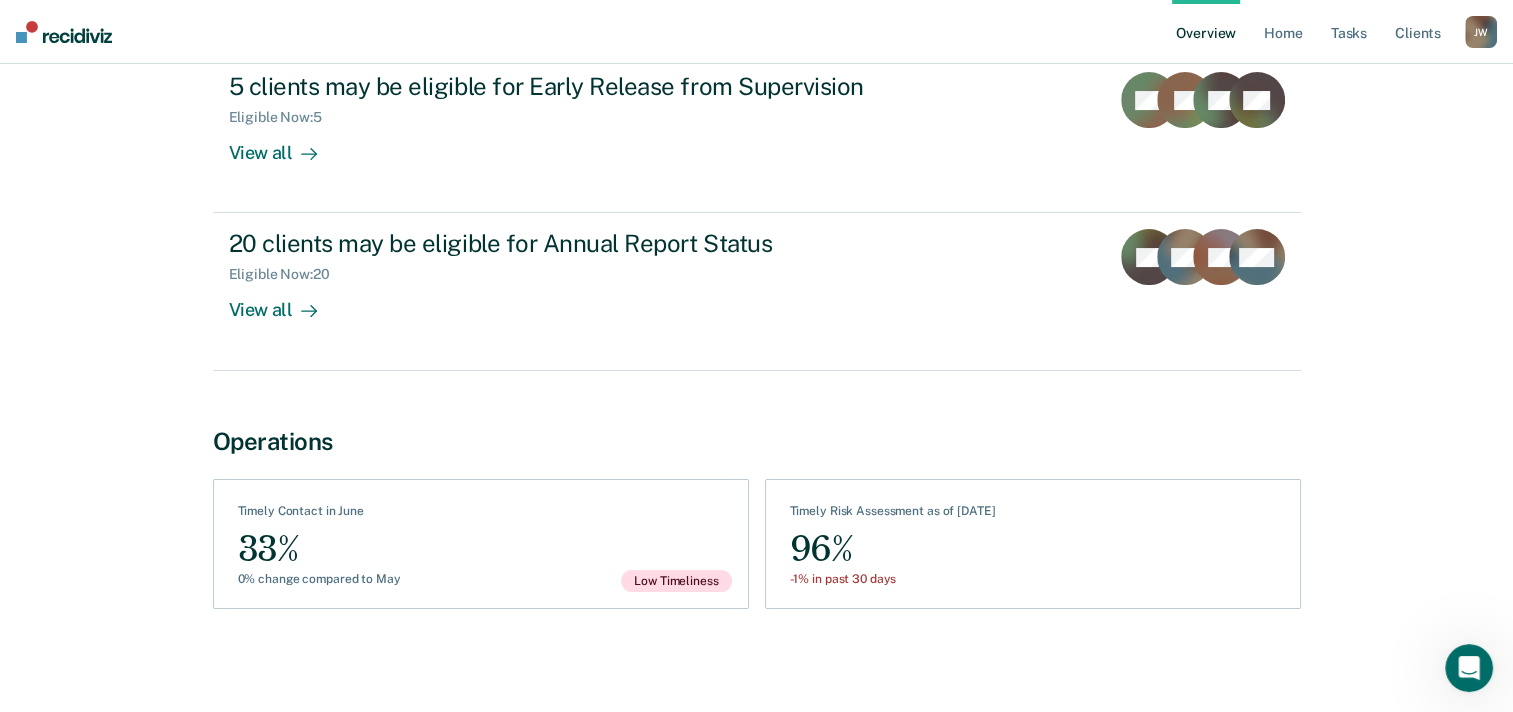 scroll, scrollTop: 0, scrollLeft: 0, axis: both 